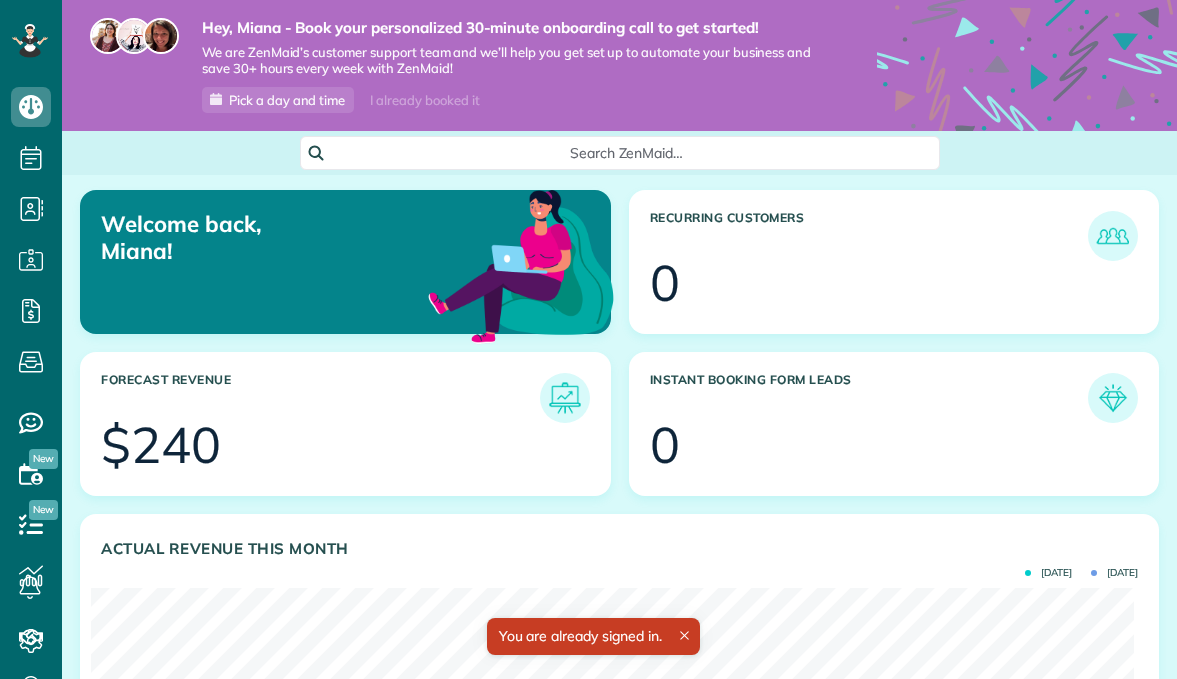 scroll, scrollTop: 0, scrollLeft: 0, axis: both 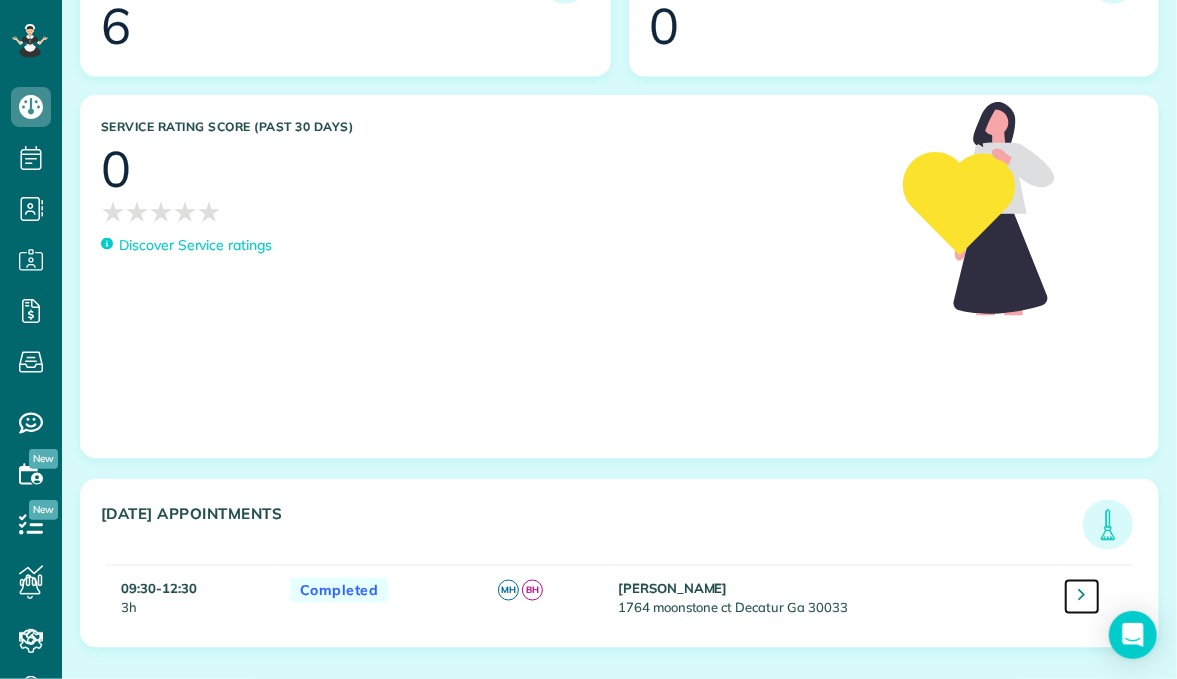click at bounding box center [1082, 597] 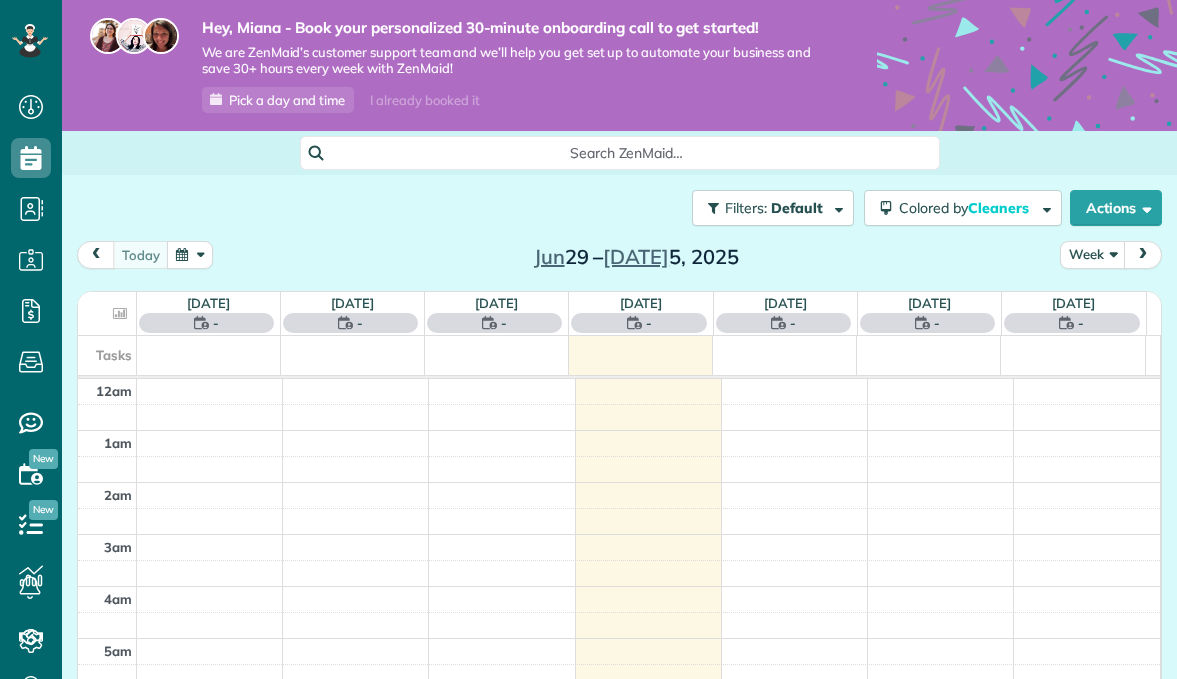 scroll, scrollTop: 0, scrollLeft: 0, axis: both 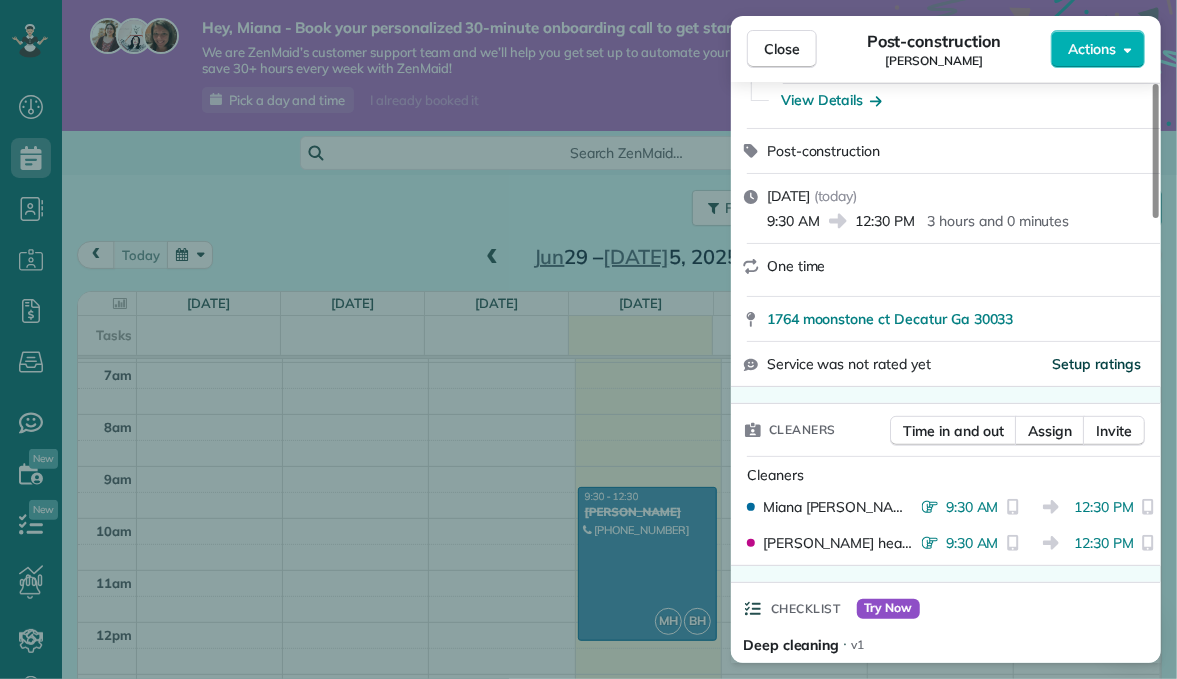click on "Setup ratings" at bounding box center [1097, 364] 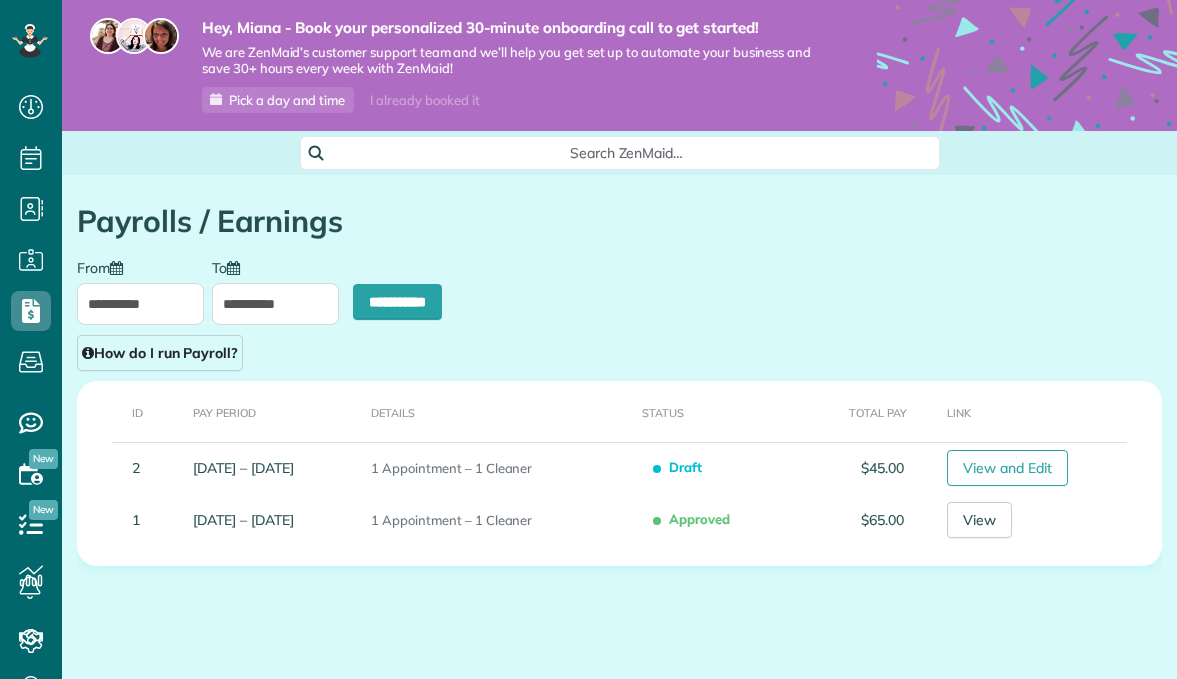 scroll, scrollTop: 0, scrollLeft: 0, axis: both 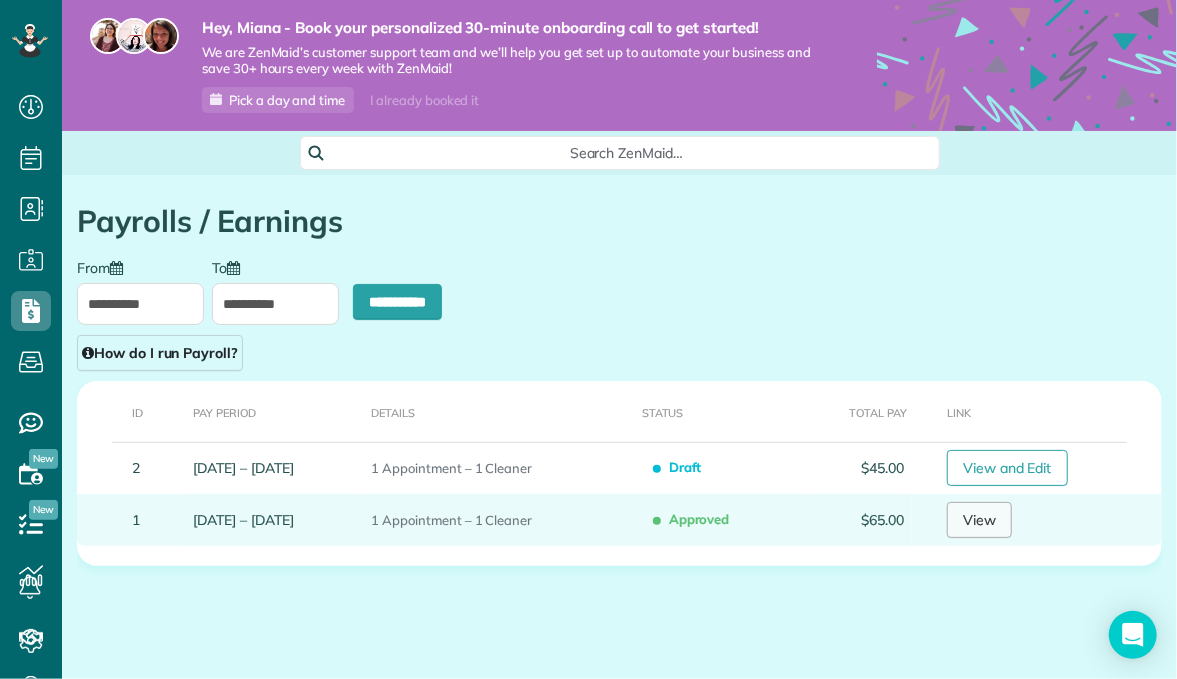 click on "View" at bounding box center [979, 520] 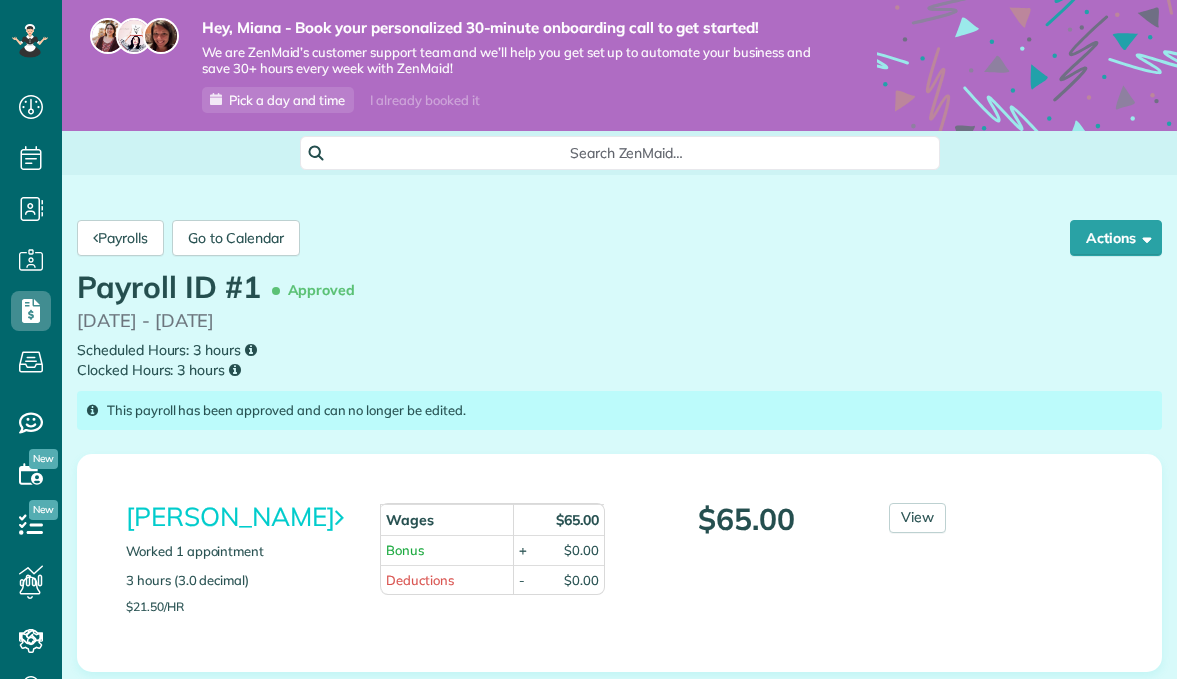 scroll, scrollTop: 0, scrollLeft: 0, axis: both 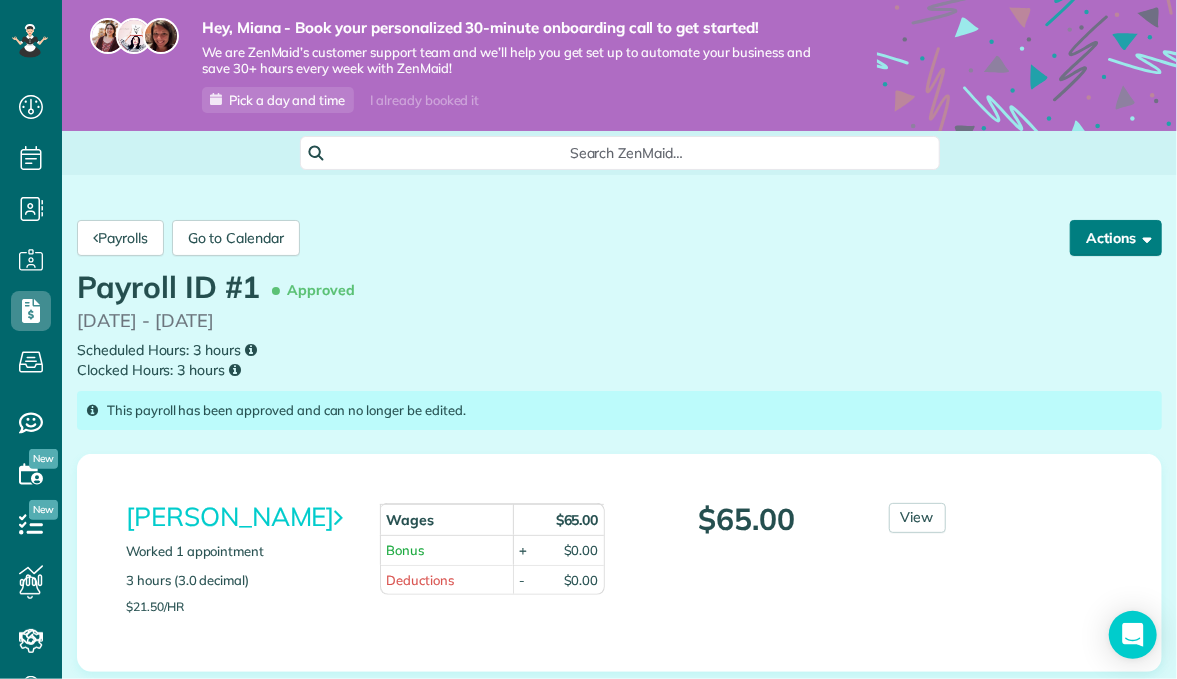 click on "Actions" at bounding box center (1116, 238) 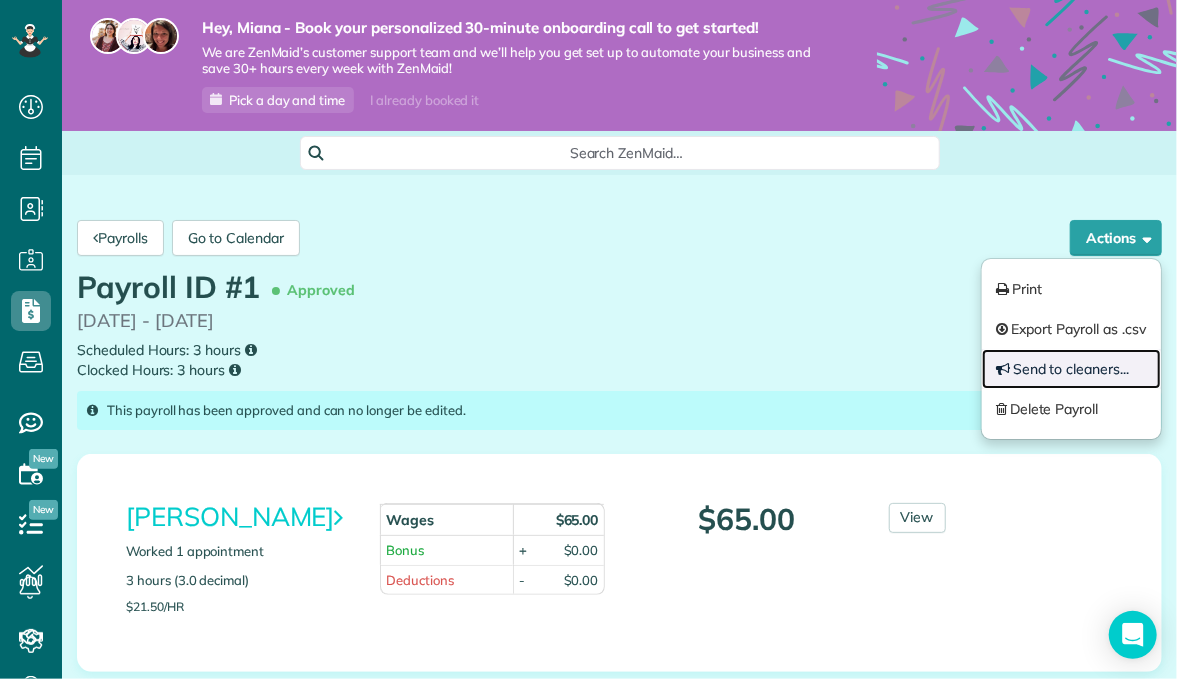 click on "Send to cleaners..." at bounding box center (1072, 369) 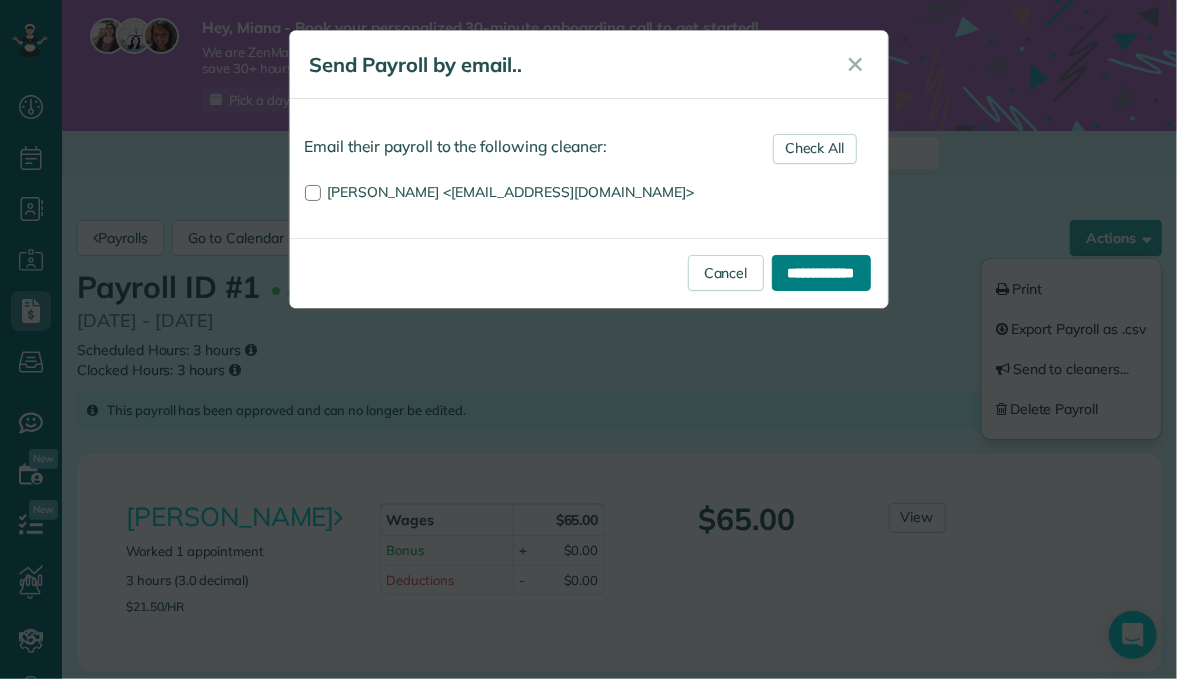 click on "**********" at bounding box center [821, 273] 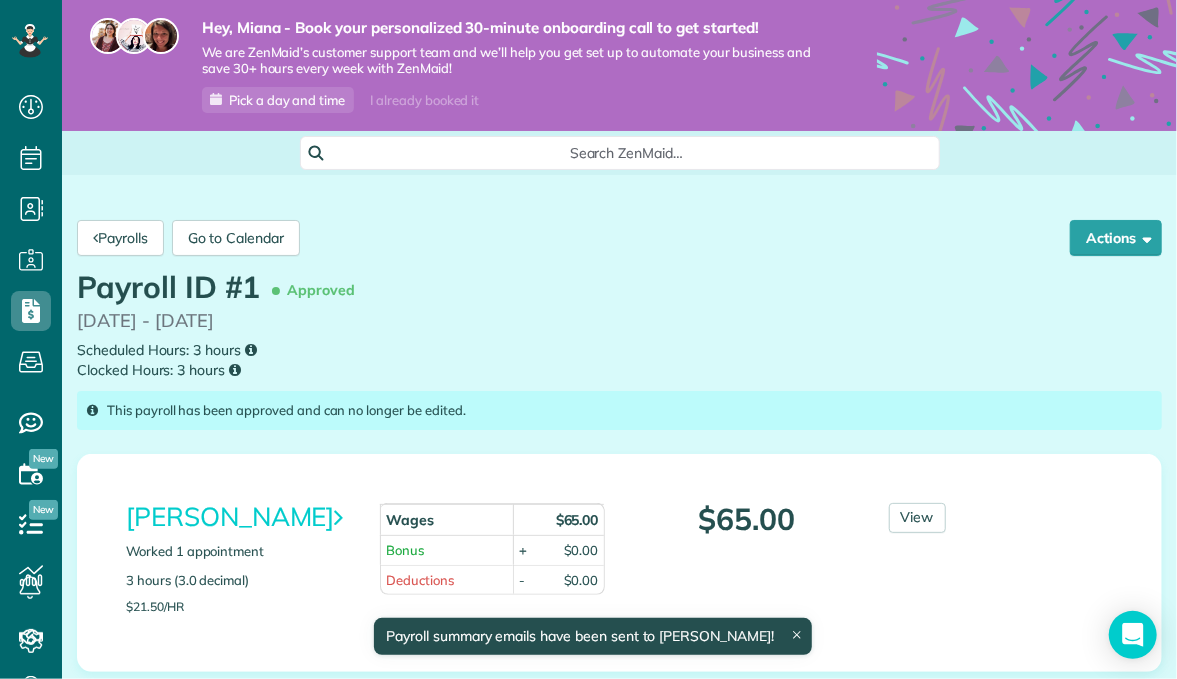 scroll, scrollTop: 261, scrollLeft: 0, axis: vertical 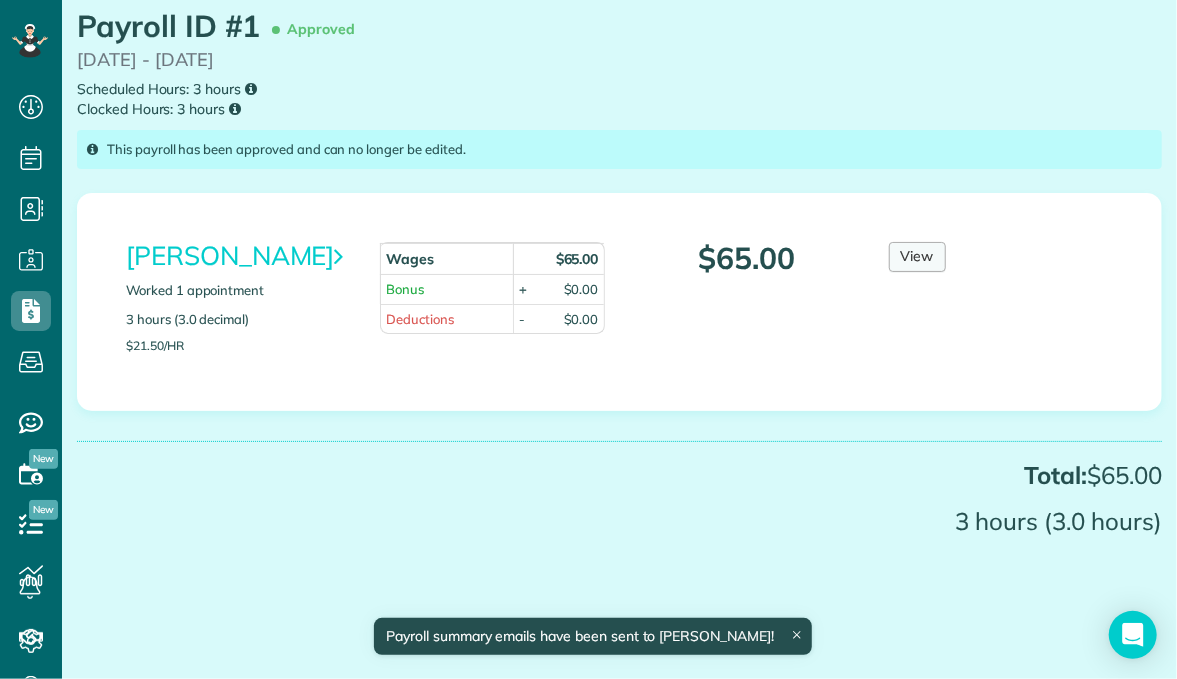 click on "View" at bounding box center (917, 257) 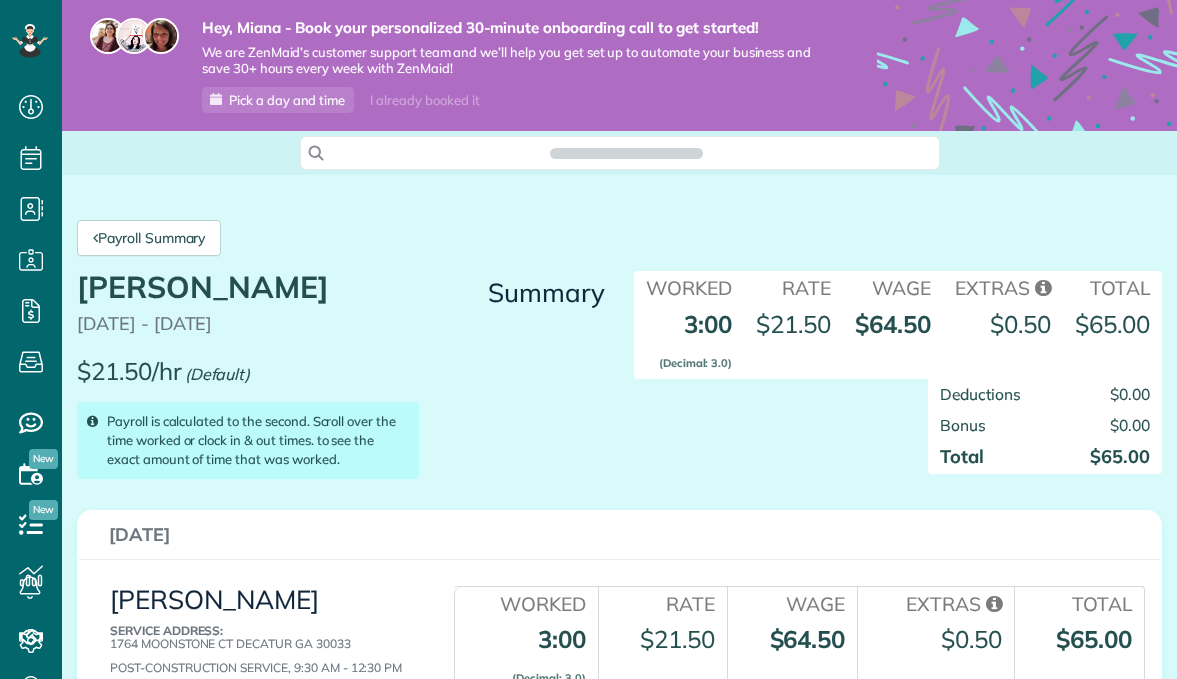 scroll, scrollTop: 0, scrollLeft: 0, axis: both 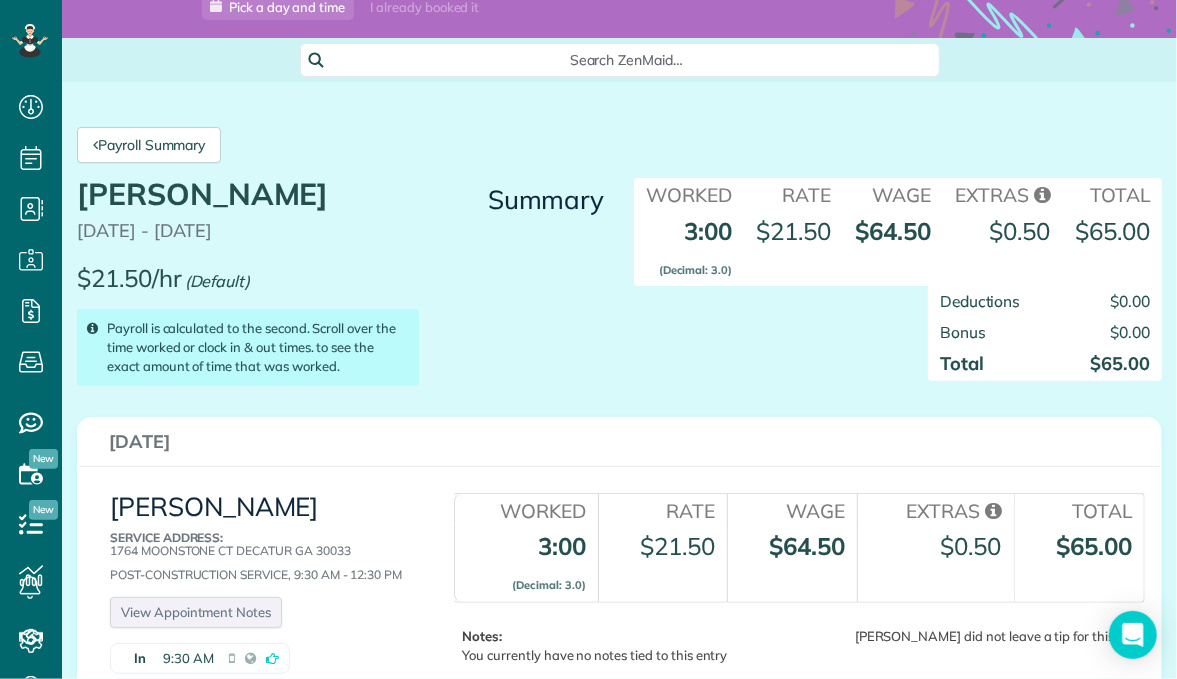 click on "Payroll Summary" at bounding box center (619, 145) 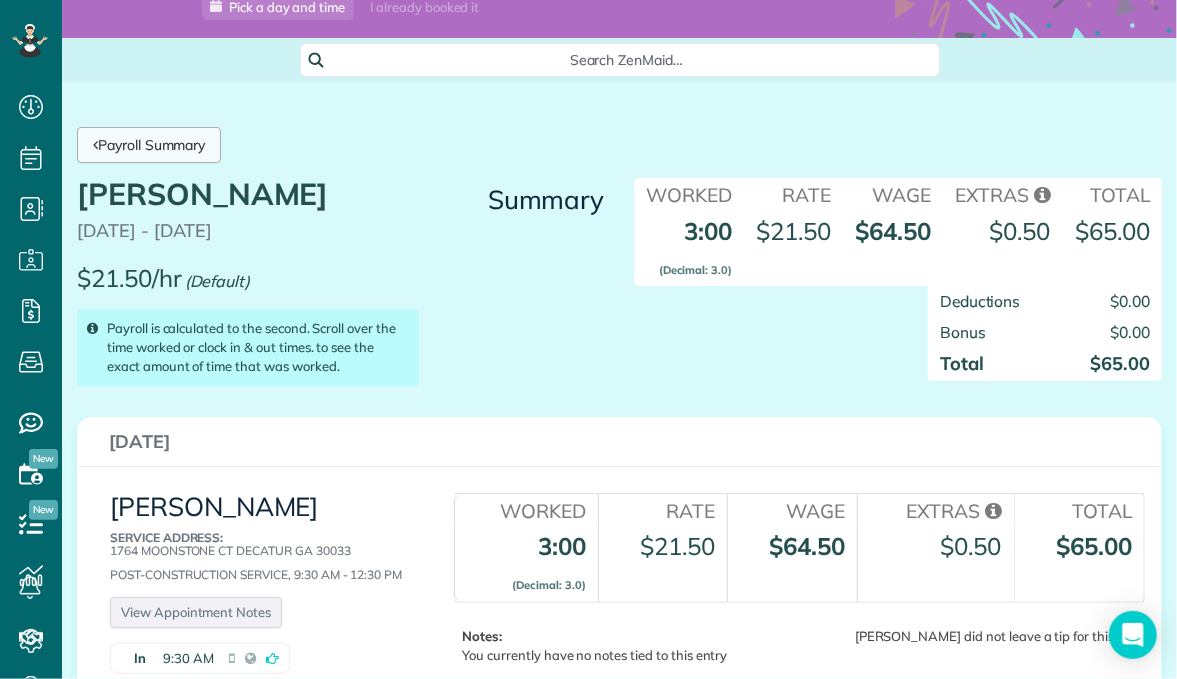 click on "Payroll Summary" at bounding box center (149, 145) 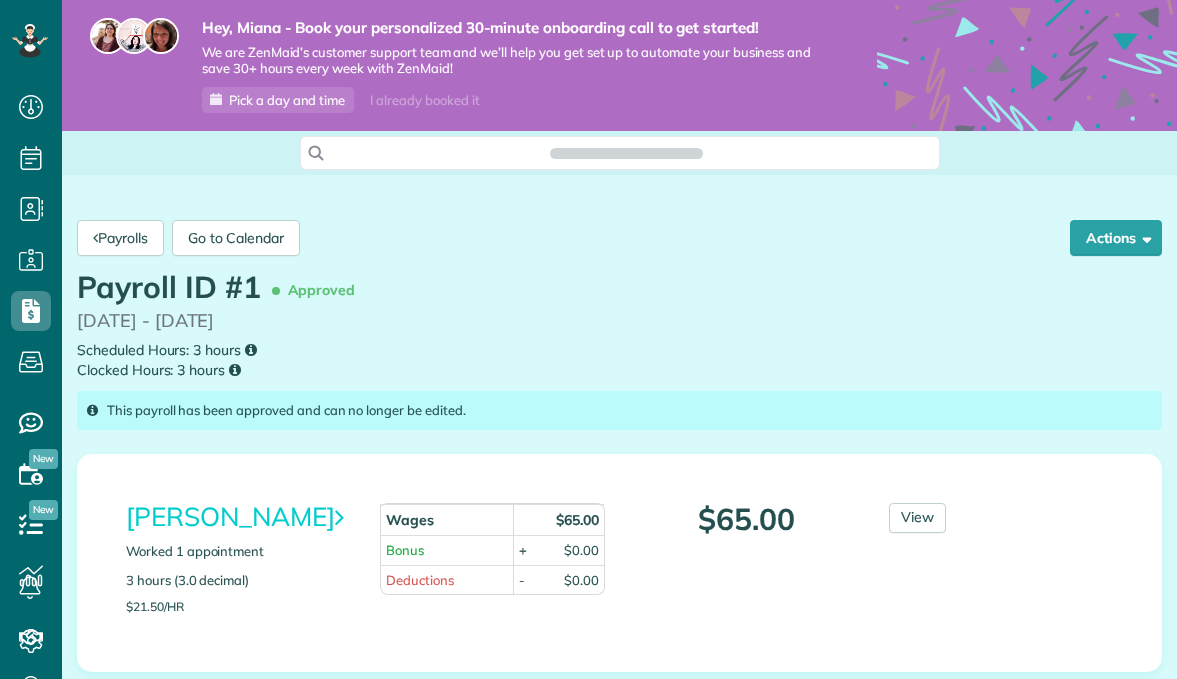 scroll, scrollTop: 0, scrollLeft: 0, axis: both 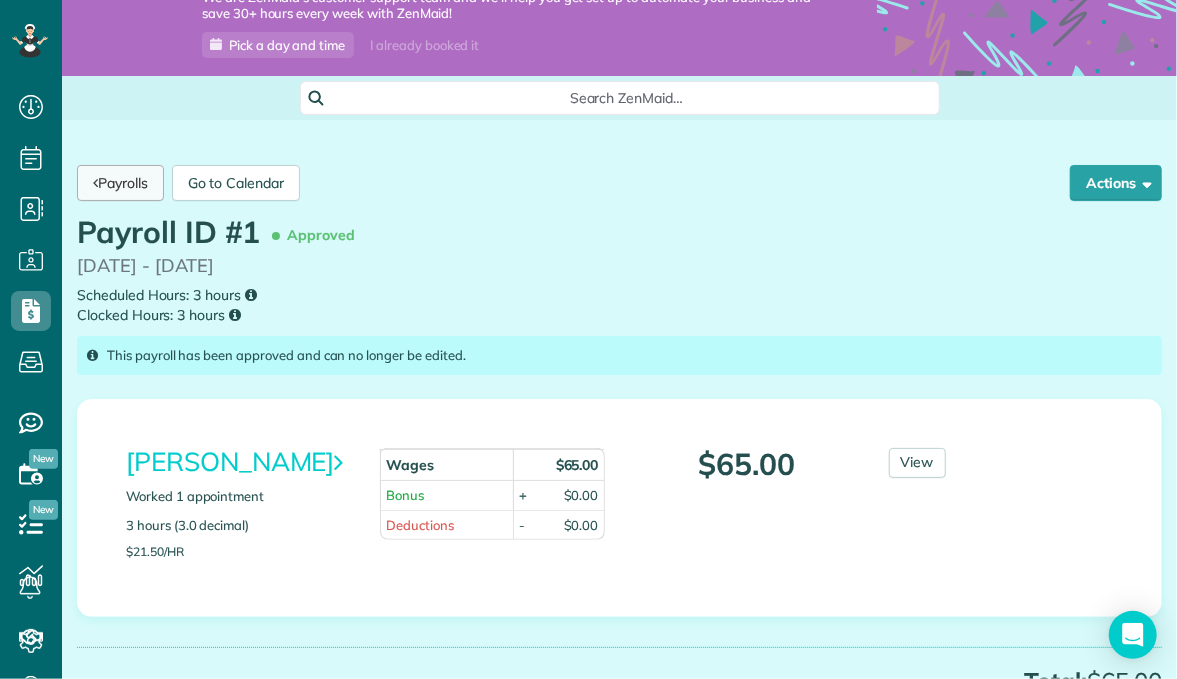click on "Payrolls" at bounding box center [120, 183] 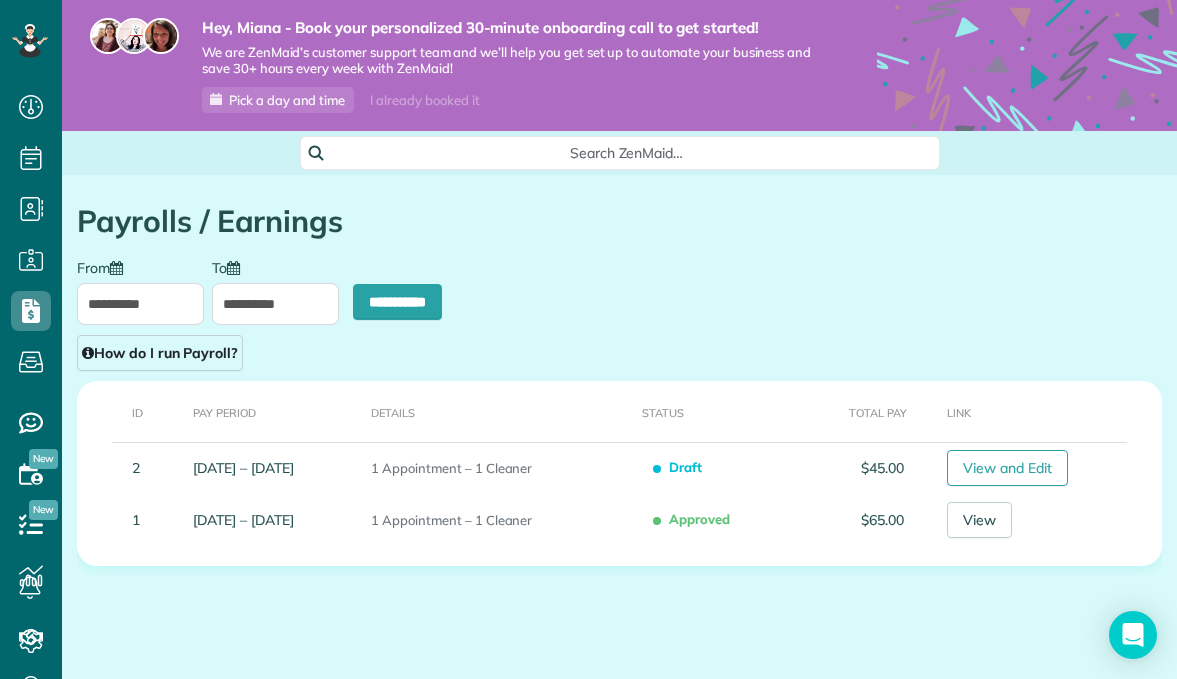 scroll, scrollTop: 0, scrollLeft: 0, axis: both 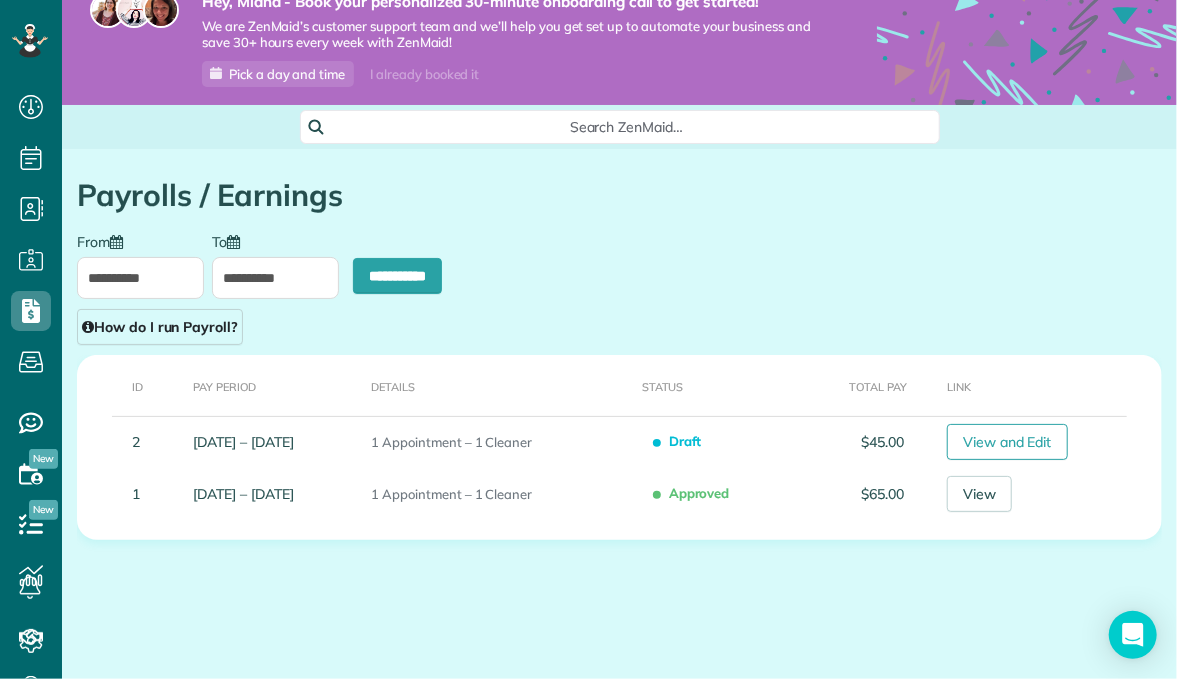 type on "**********" 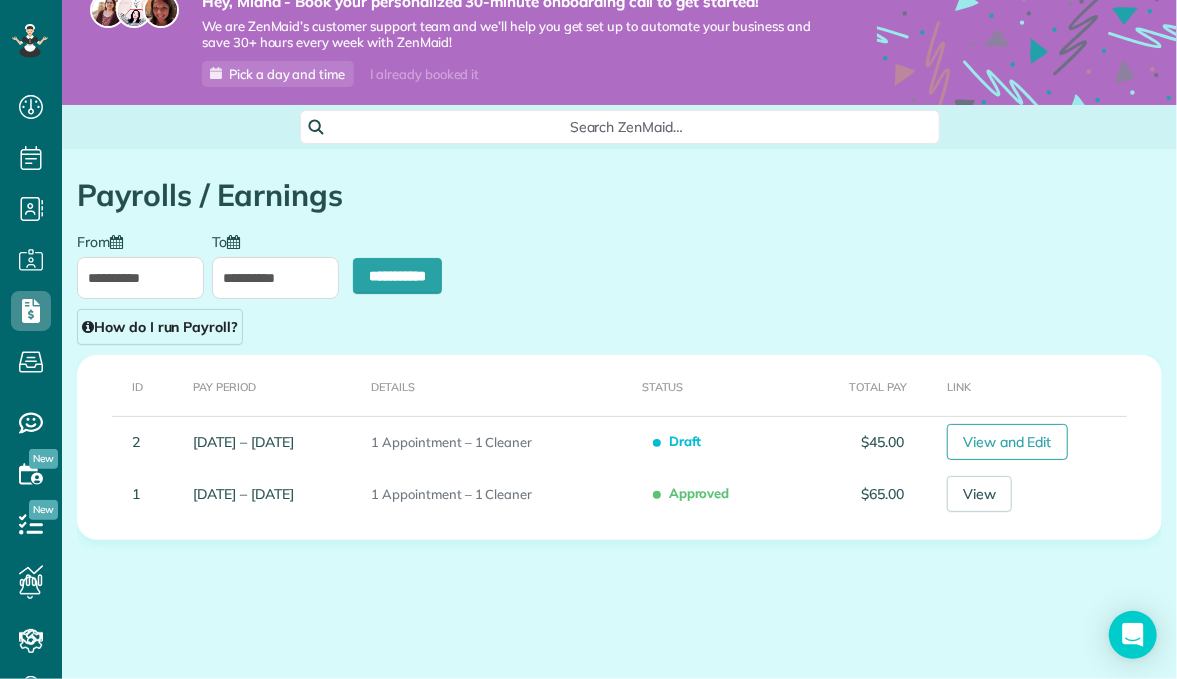 type on "**********" 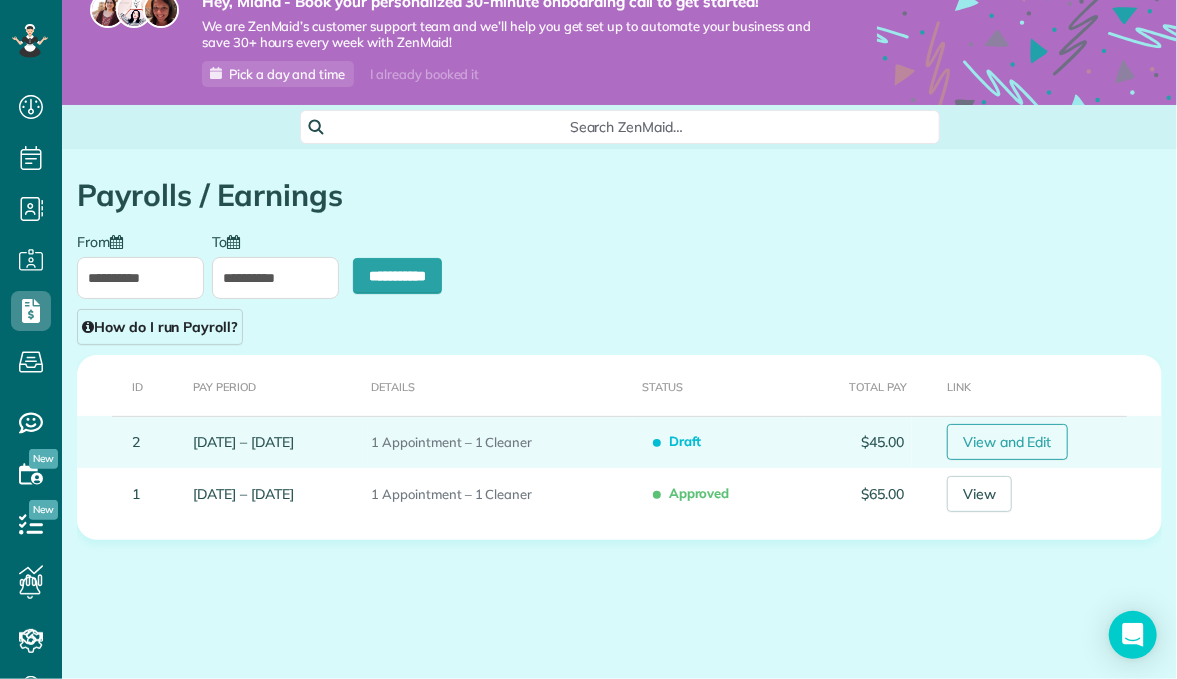 click on "View and Edit" at bounding box center (1007, 442) 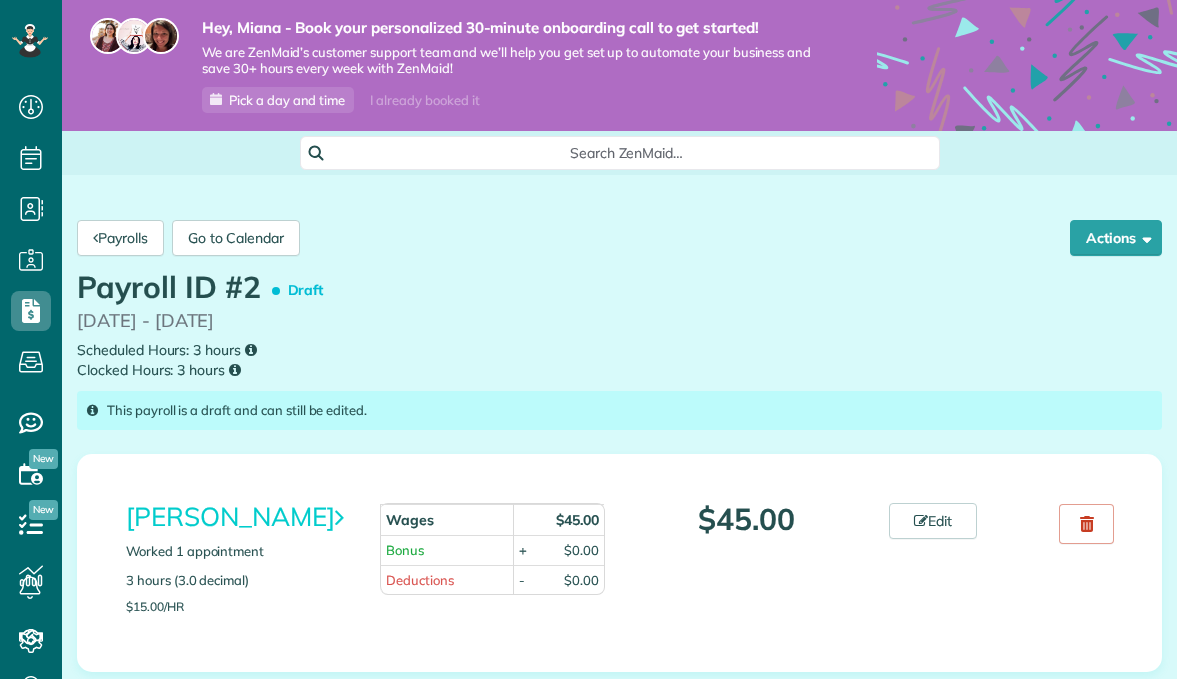 scroll, scrollTop: 0, scrollLeft: 0, axis: both 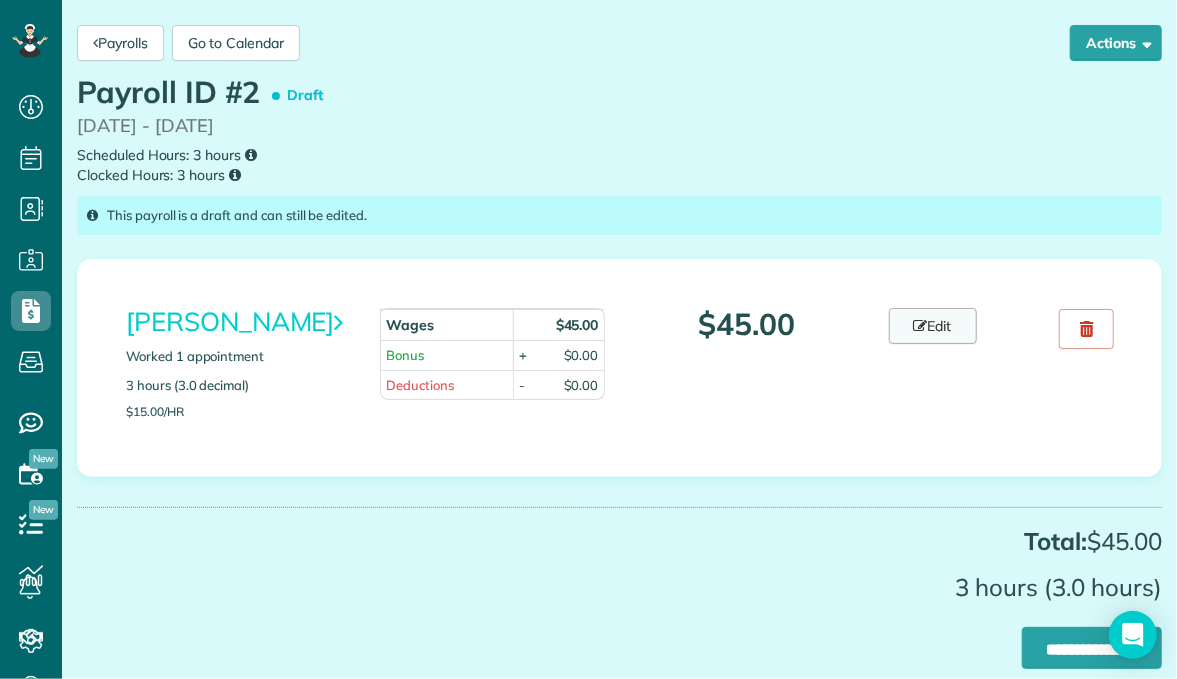click on "Edit" at bounding box center [933, 326] 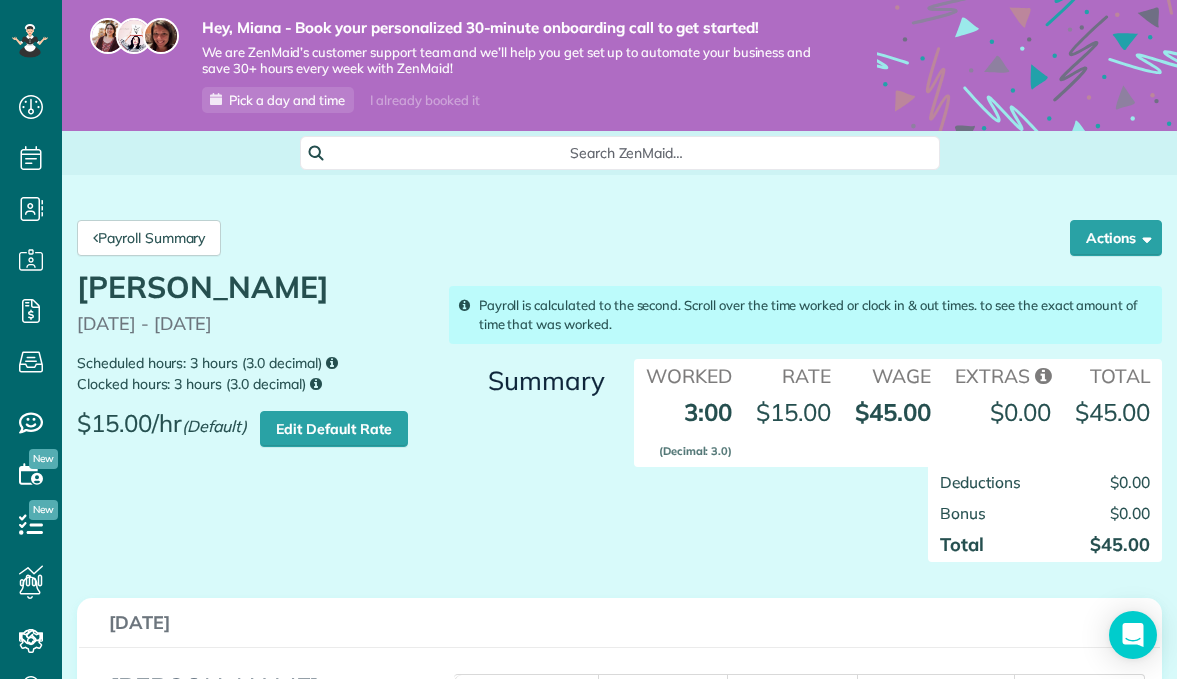 scroll, scrollTop: 0, scrollLeft: 0, axis: both 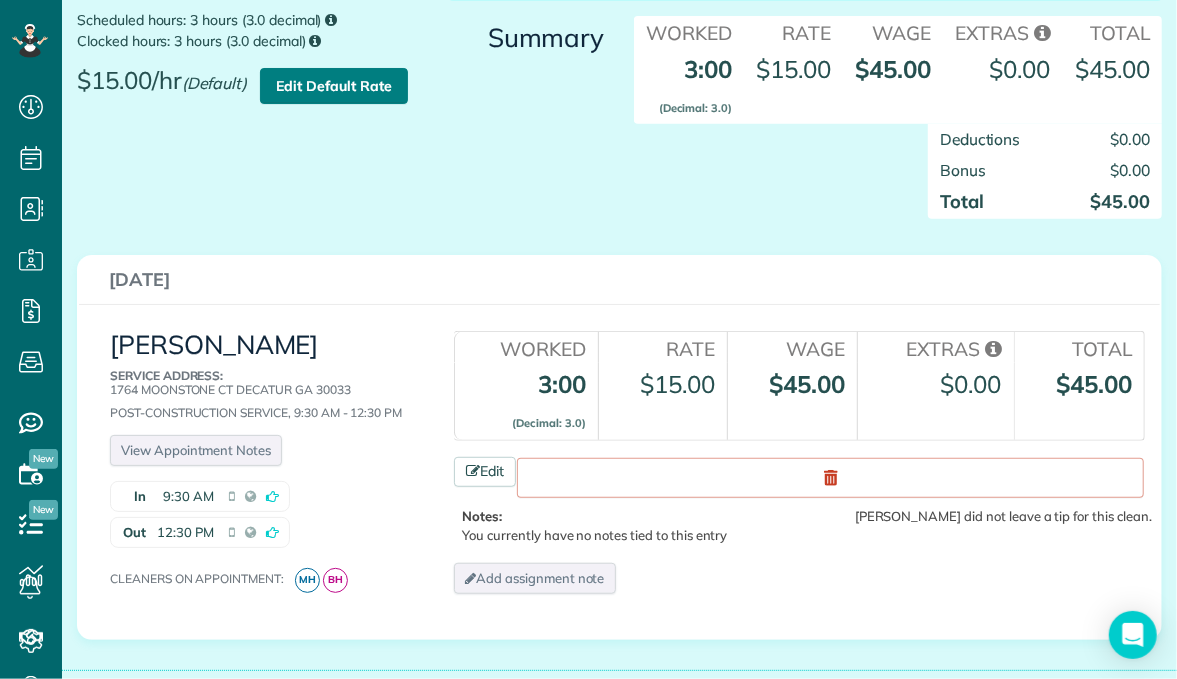 click on "Edit Default Rate" at bounding box center (333, 86) 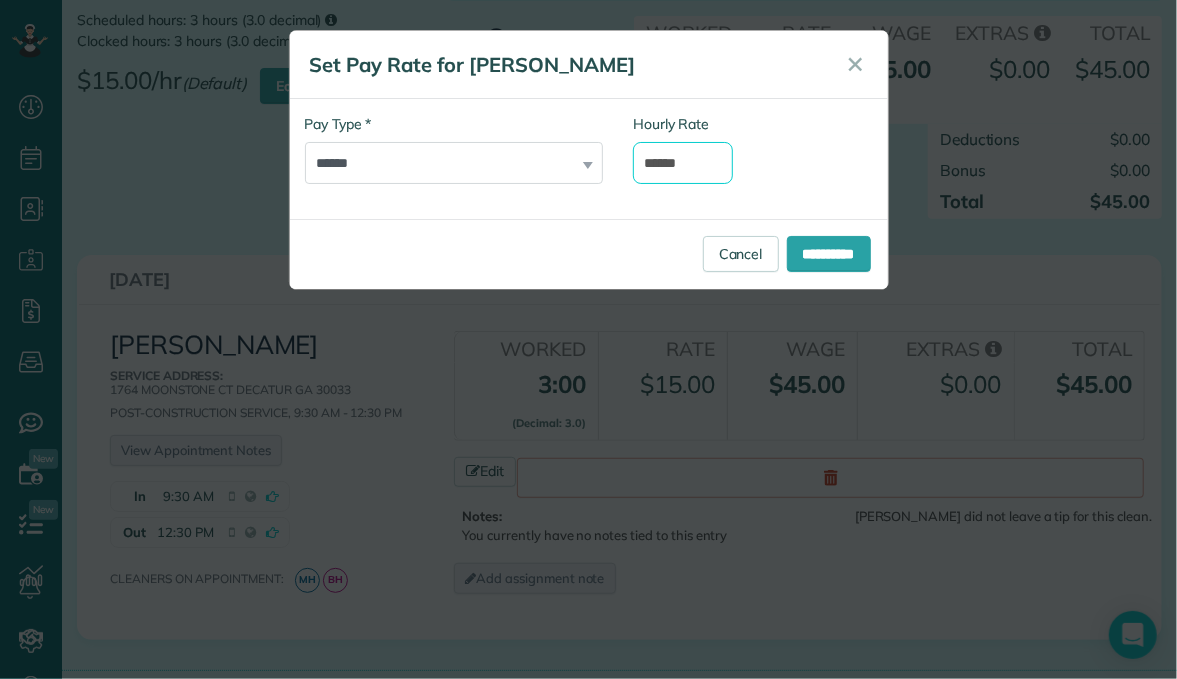 click on "******" at bounding box center (683, 163) 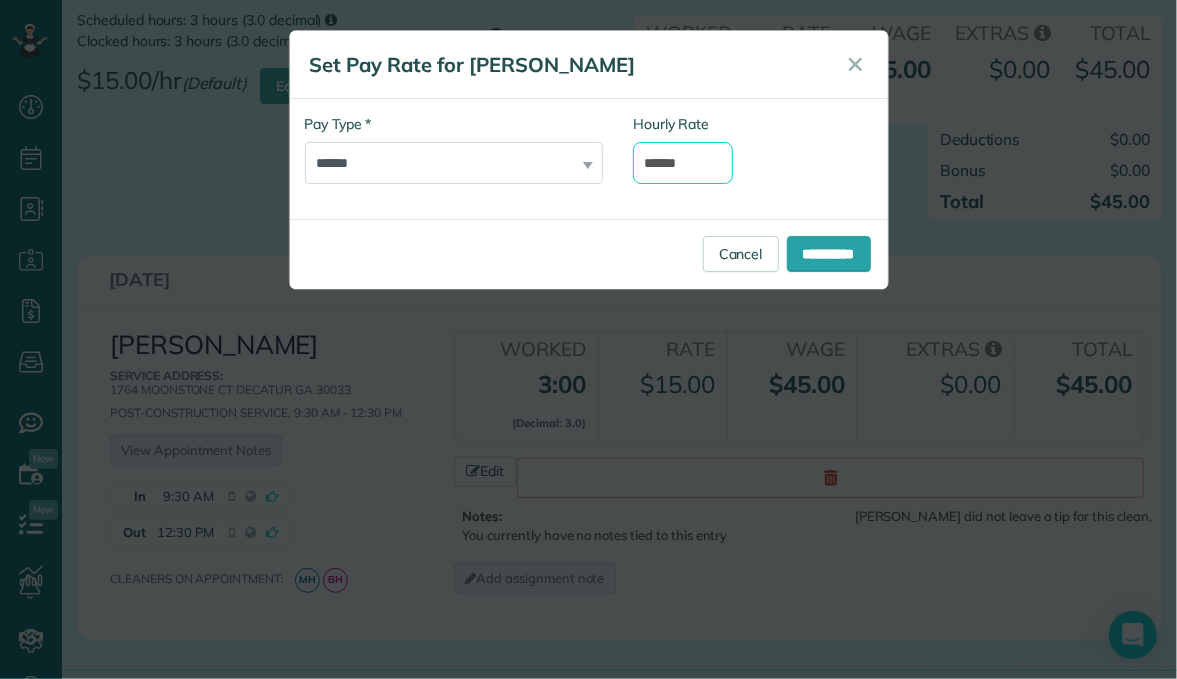 drag, startPoint x: 695, startPoint y: 161, endPoint x: 591, endPoint y: 158, distance: 104.04326 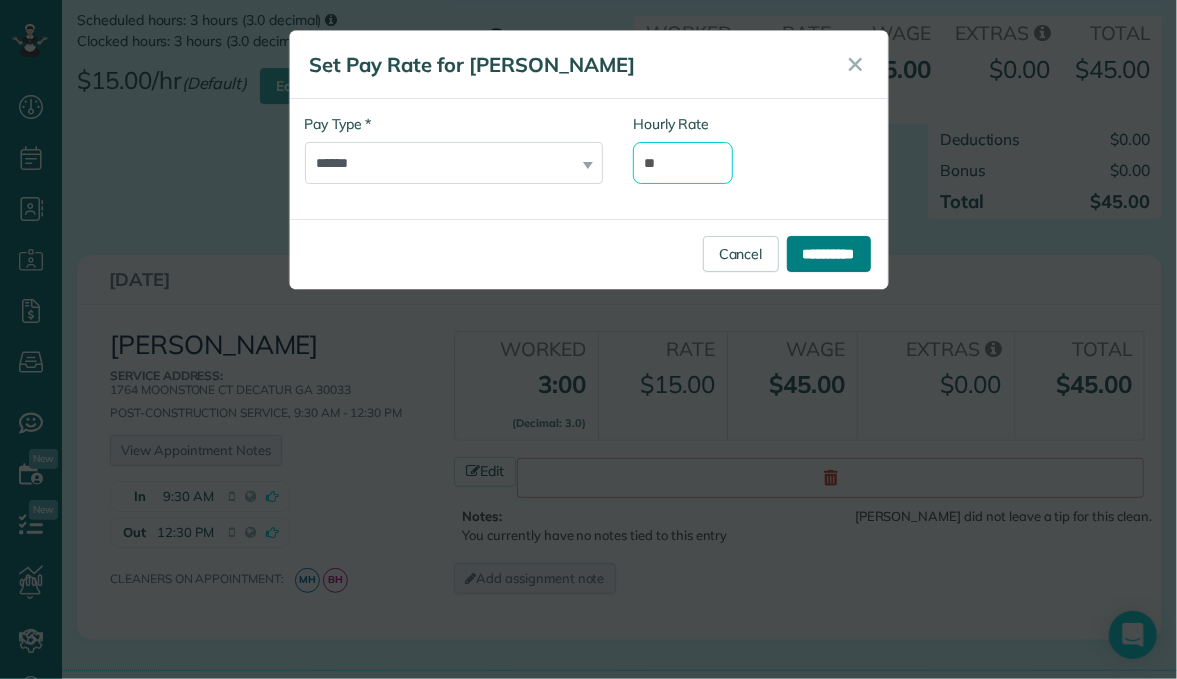 type on "**" 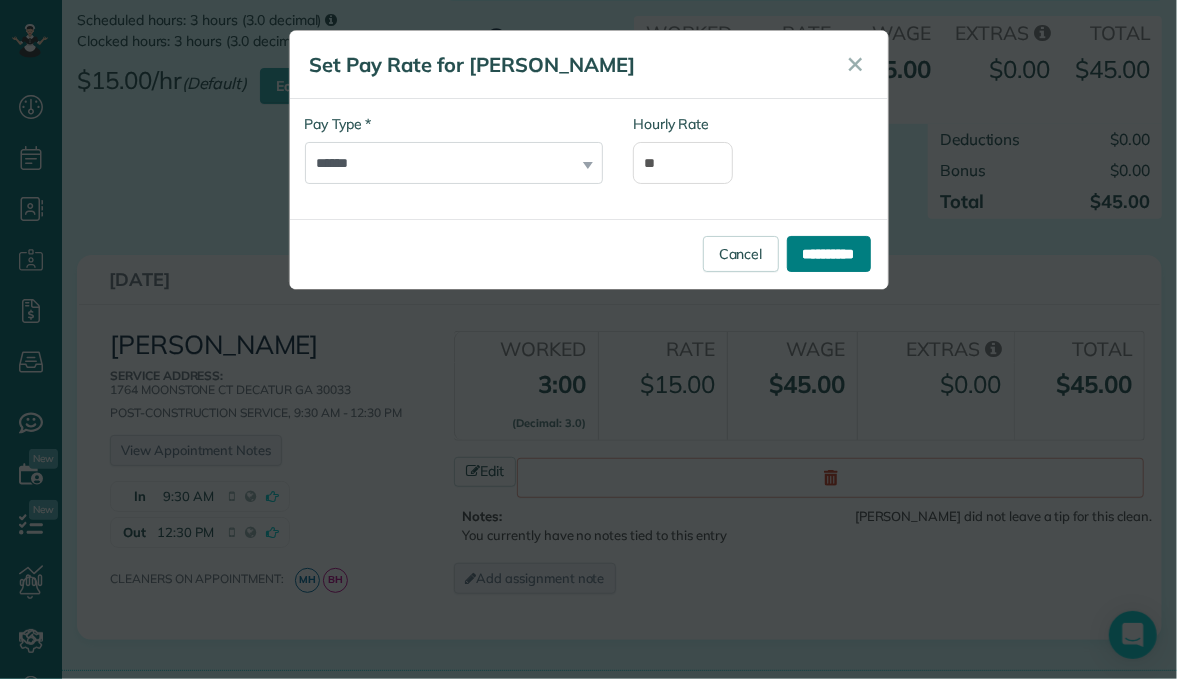 click on "**********" at bounding box center [829, 254] 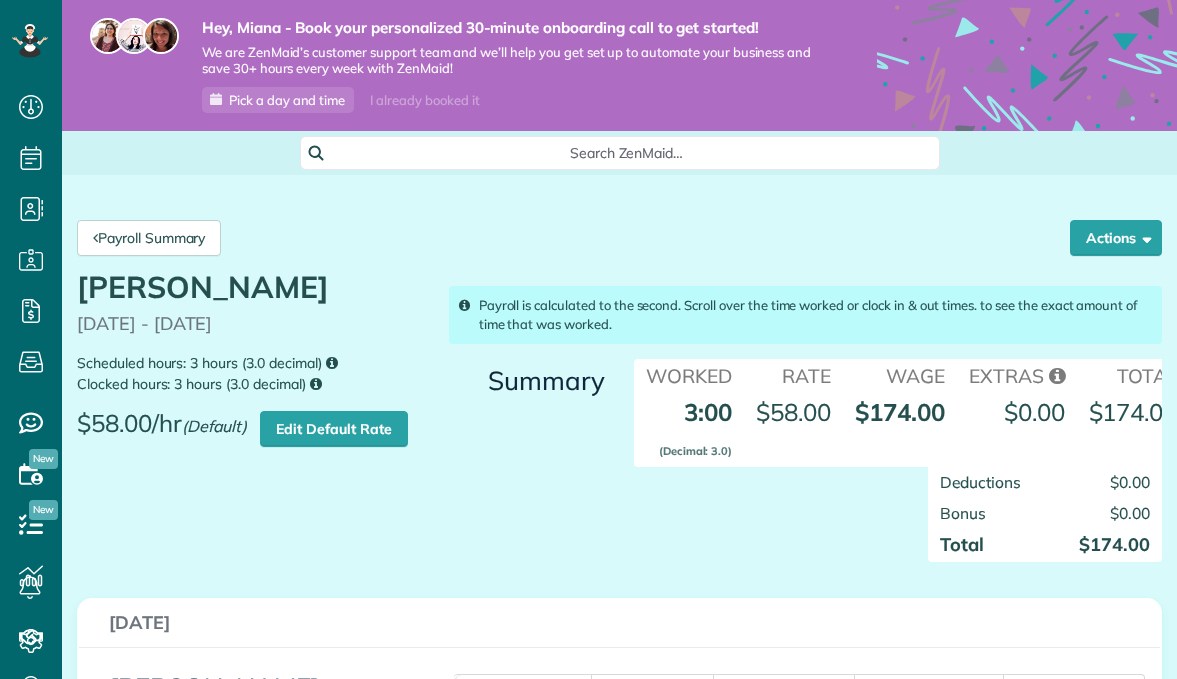 scroll, scrollTop: 0, scrollLeft: 0, axis: both 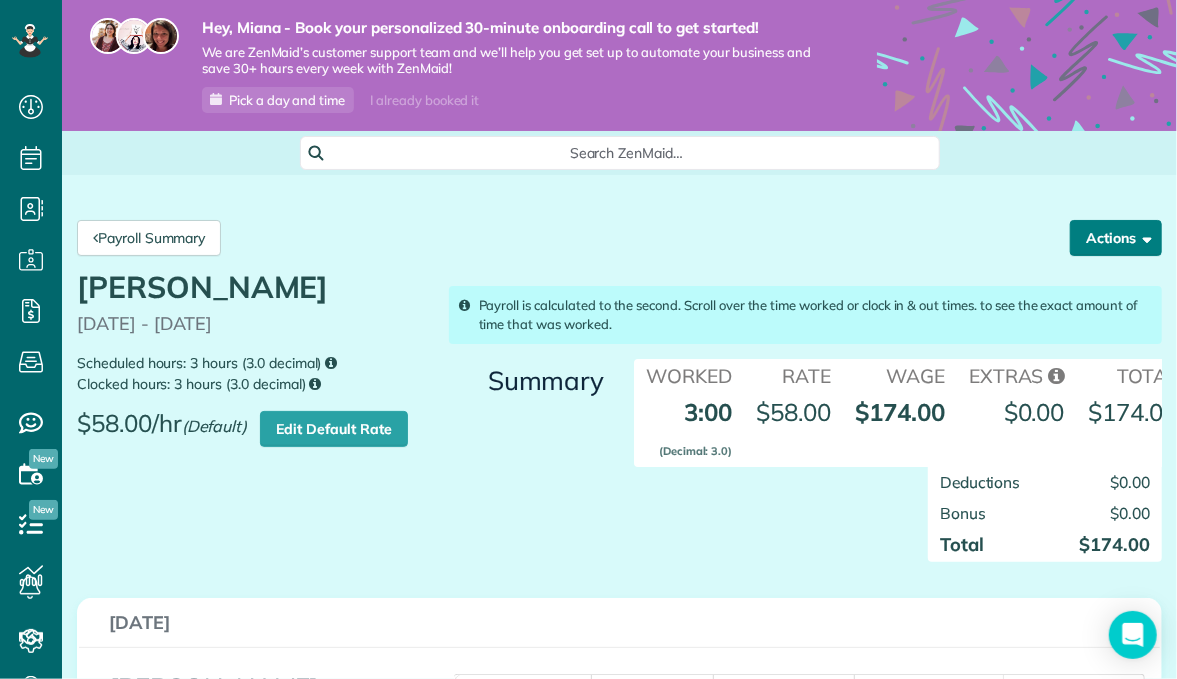 click on "Actions" at bounding box center [1116, 238] 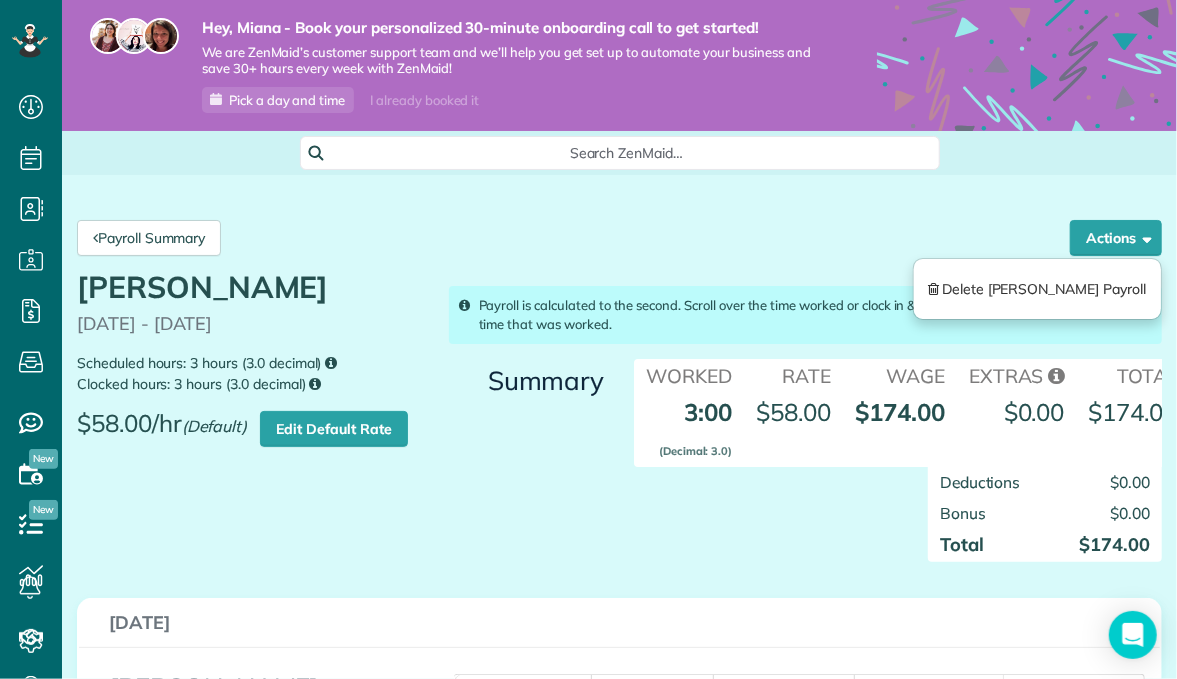 click on "Payroll Summary
Actions
Delete Miana Holt Payroll" at bounding box center [619, 238] 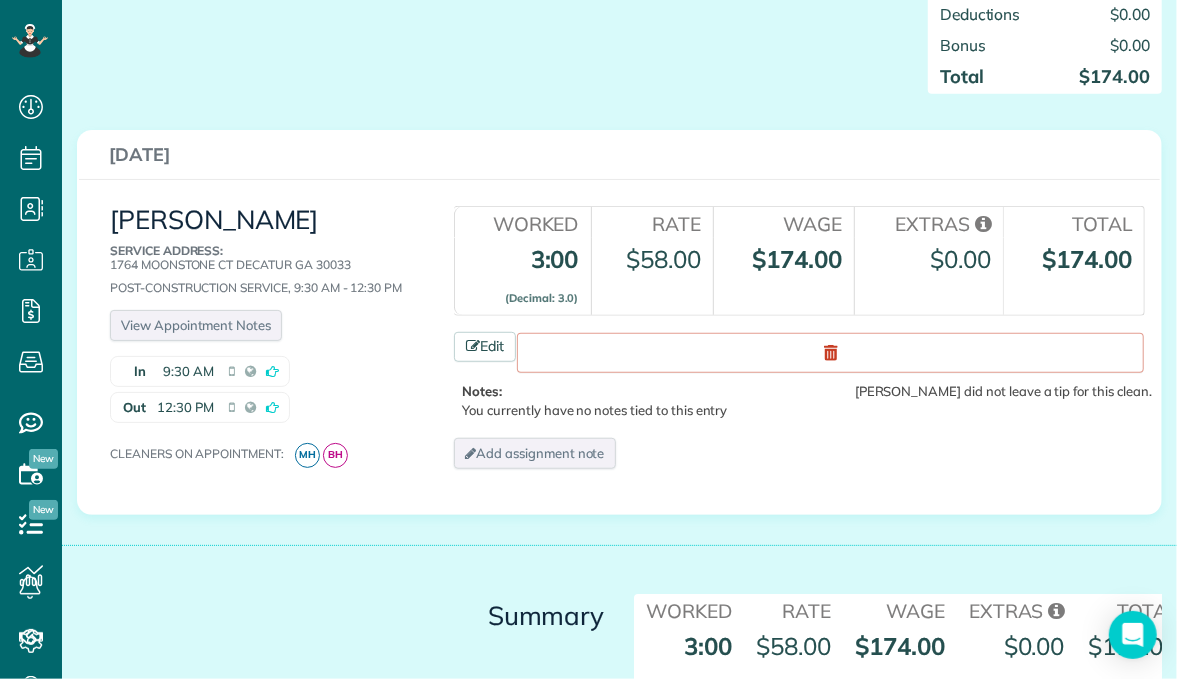click on "$174.00" at bounding box center [798, 259] 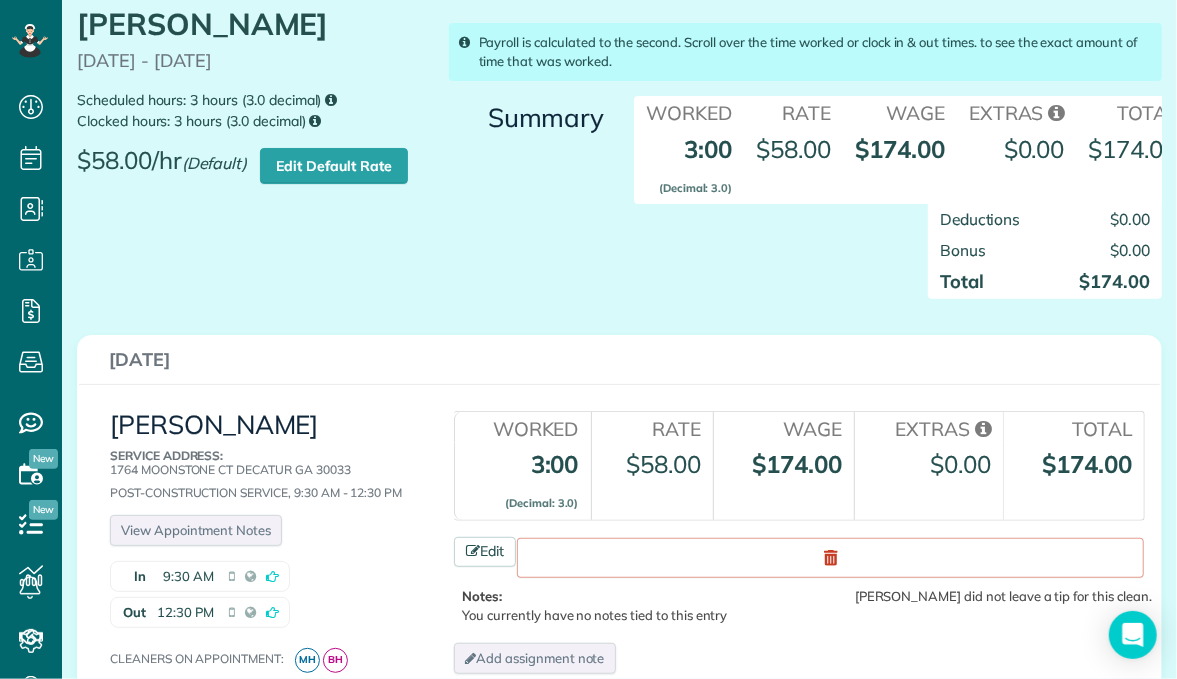 scroll, scrollTop: 0, scrollLeft: 0, axis: both 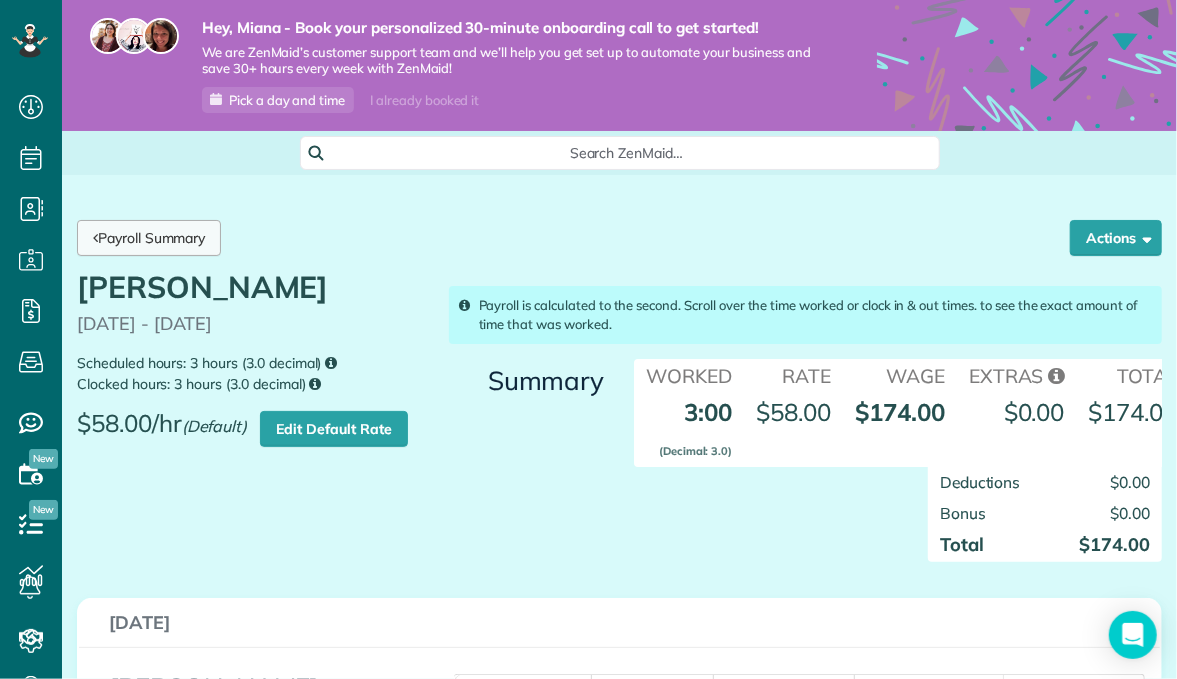 click on "Payroll Summary" at bounding box center (149, 238) 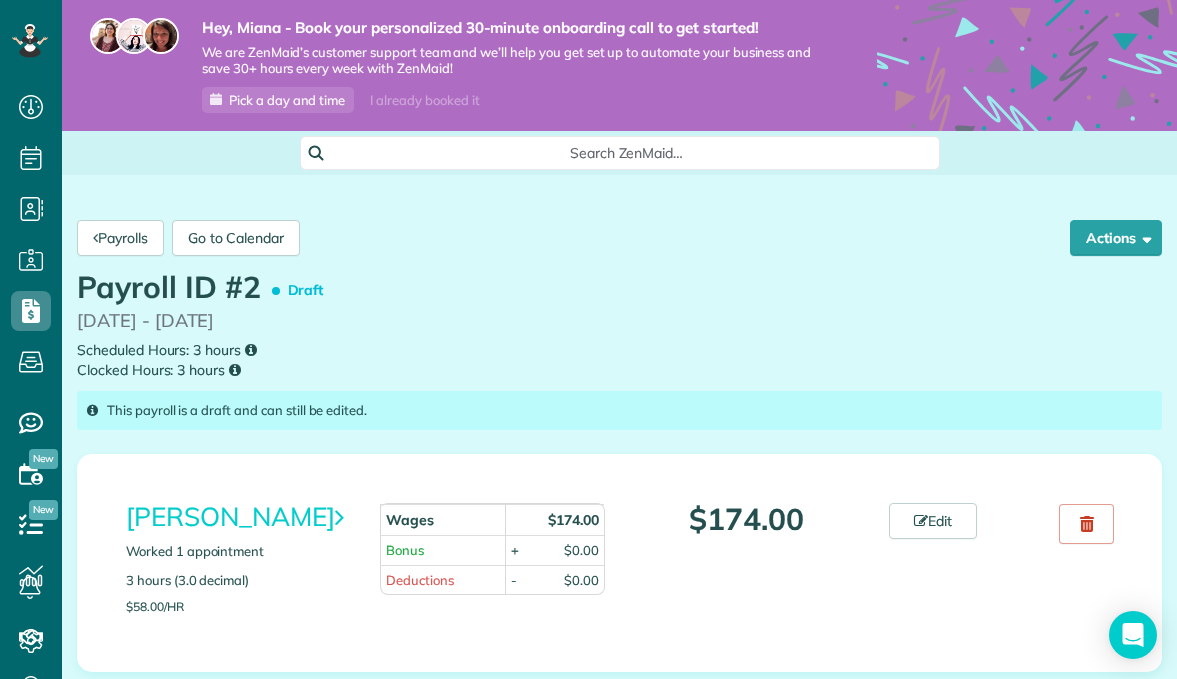 scroll, scrollTop: 0, scrollLeft: 0, axis: both 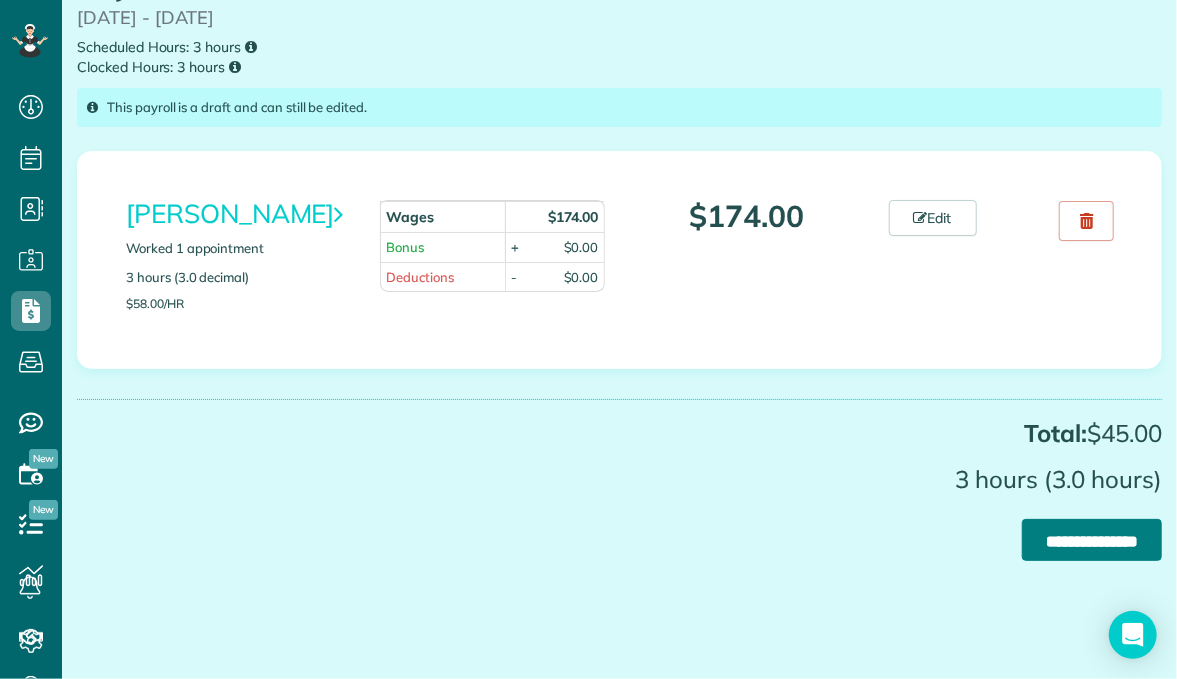 click on "**********" at bounding box center (1092, 540) 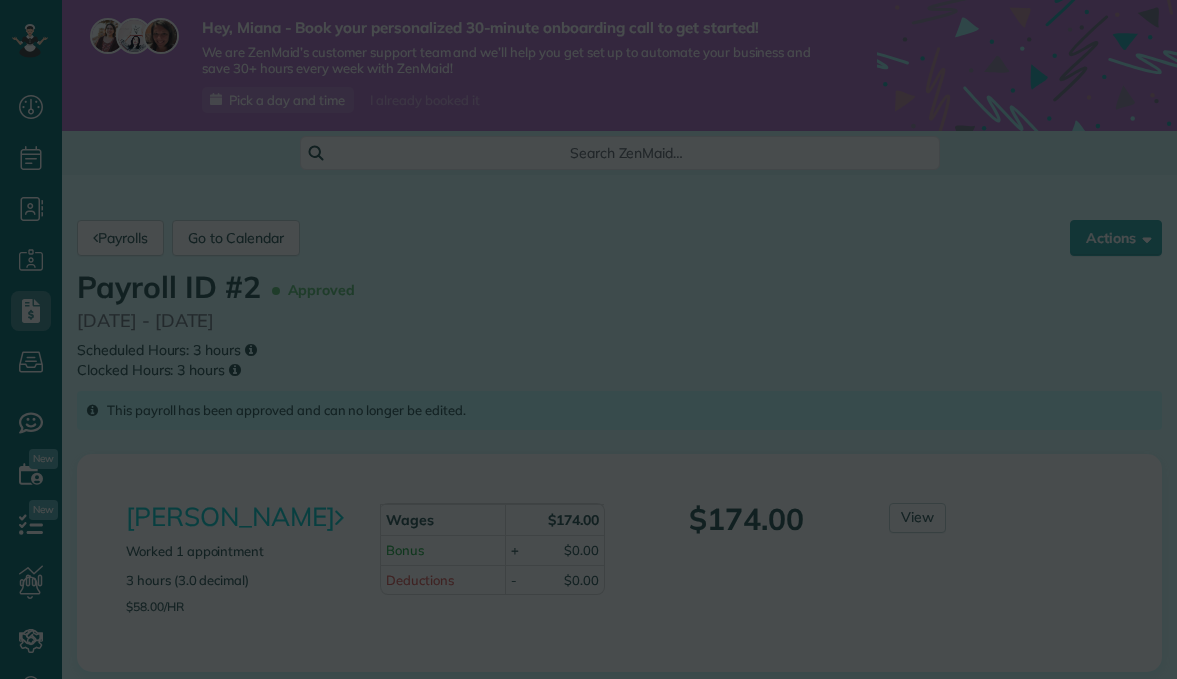 scroll, scrollTop: 0, scrollLeft: 0, axis: both 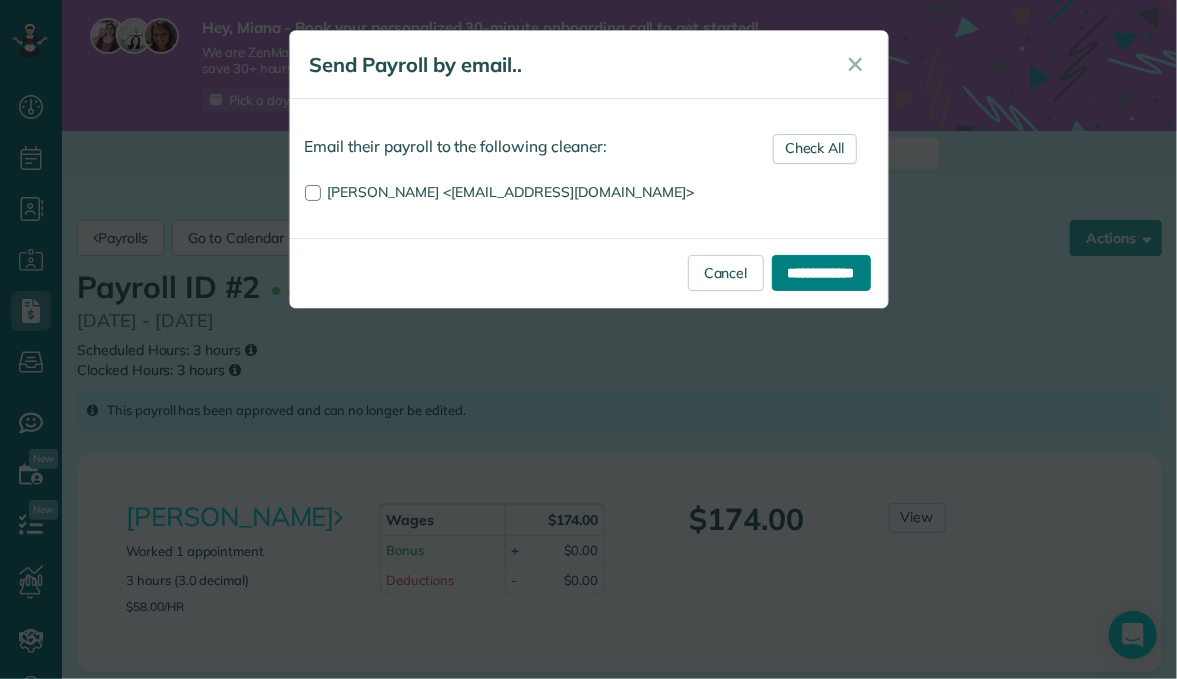 click on "**********" at bounding box center (821, 273) 